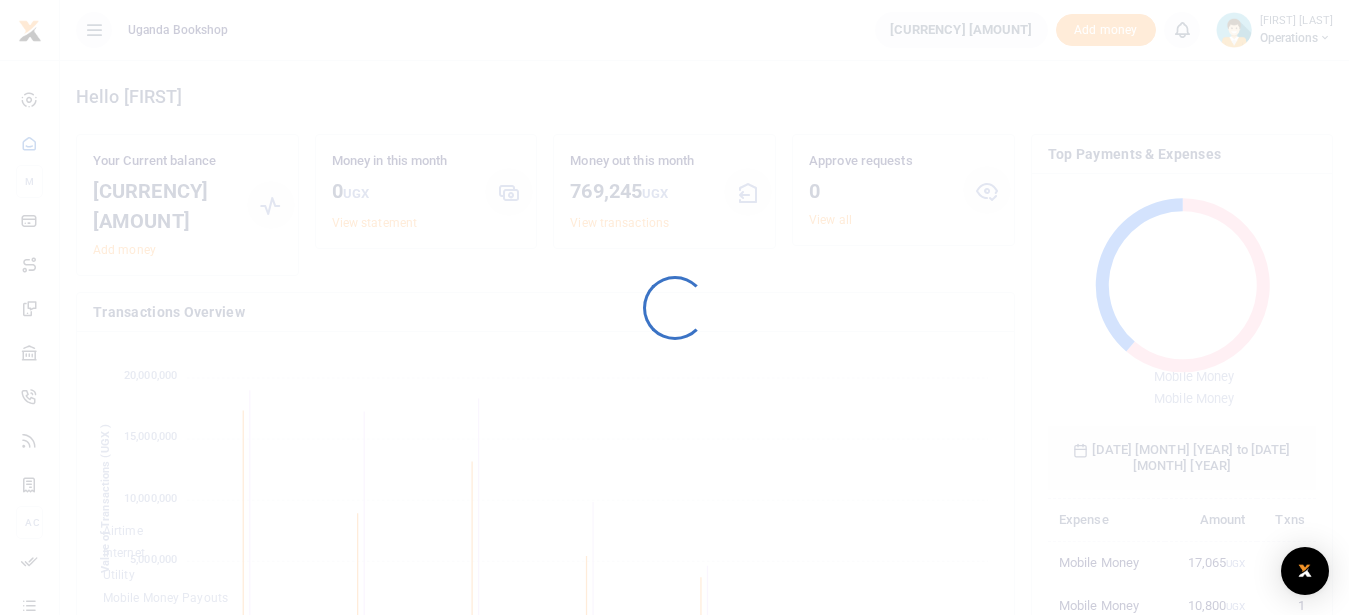 scroll, scrollTop: 0, scrollLeft: 0, axis: both 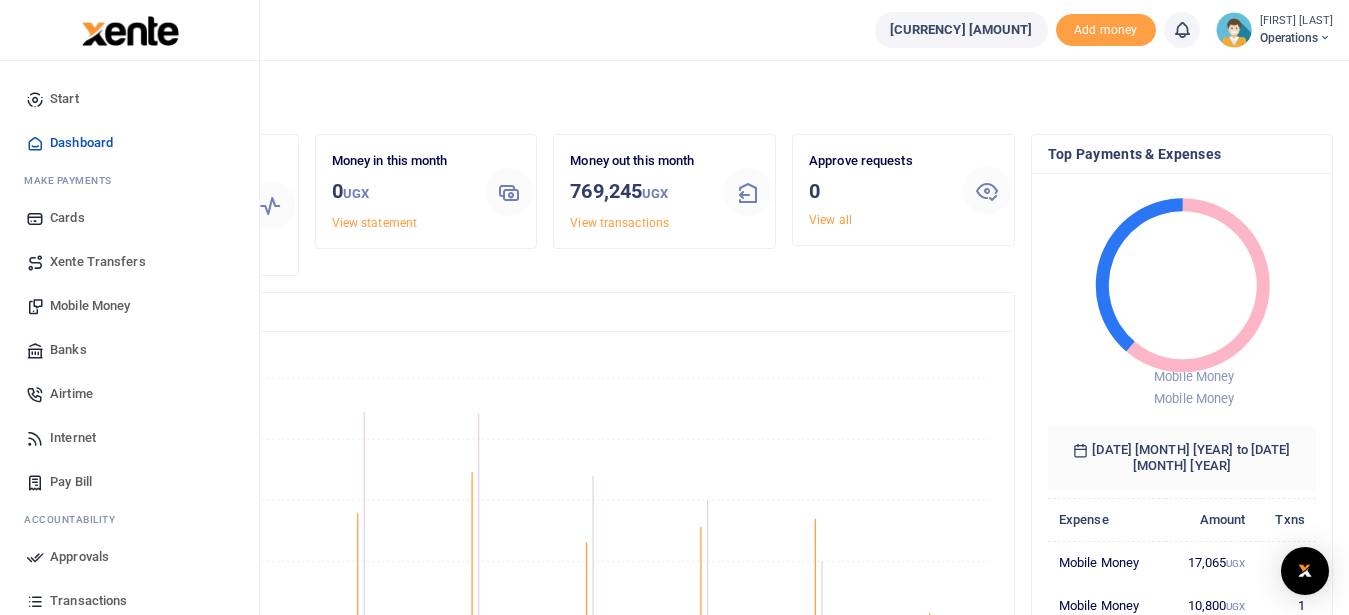 click on "Mobile Money" at bounding box center (90, 306) 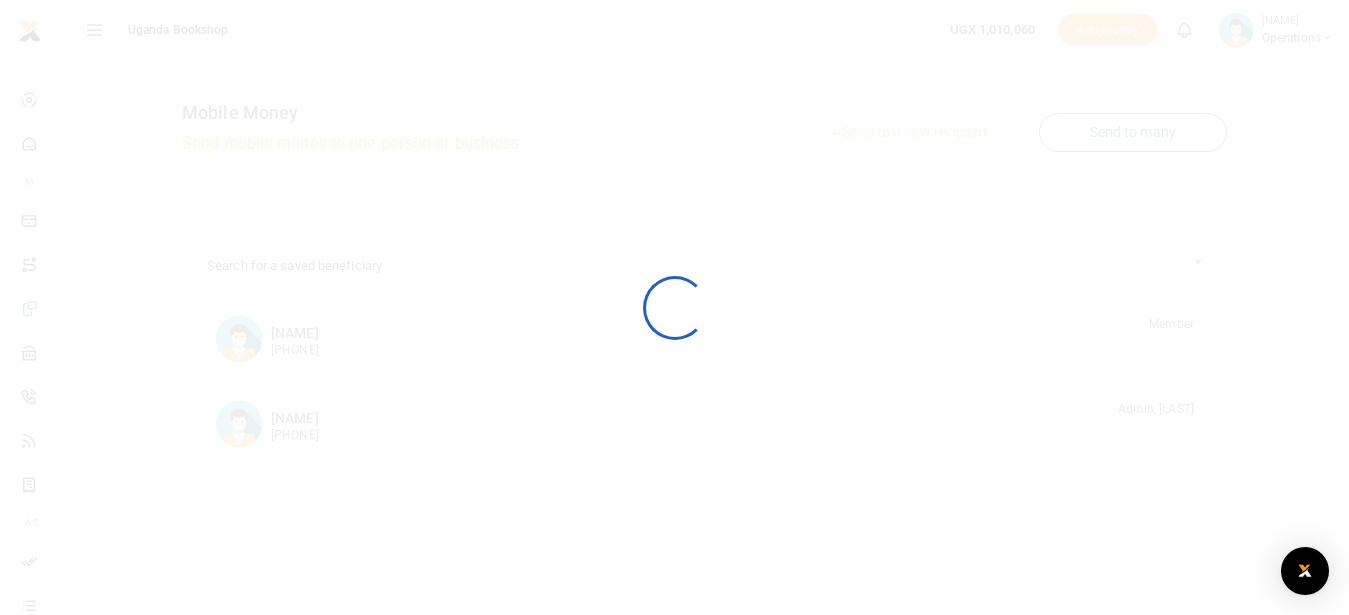 scroll, scrollTop: 0, scrollLeft: 0, axis: both 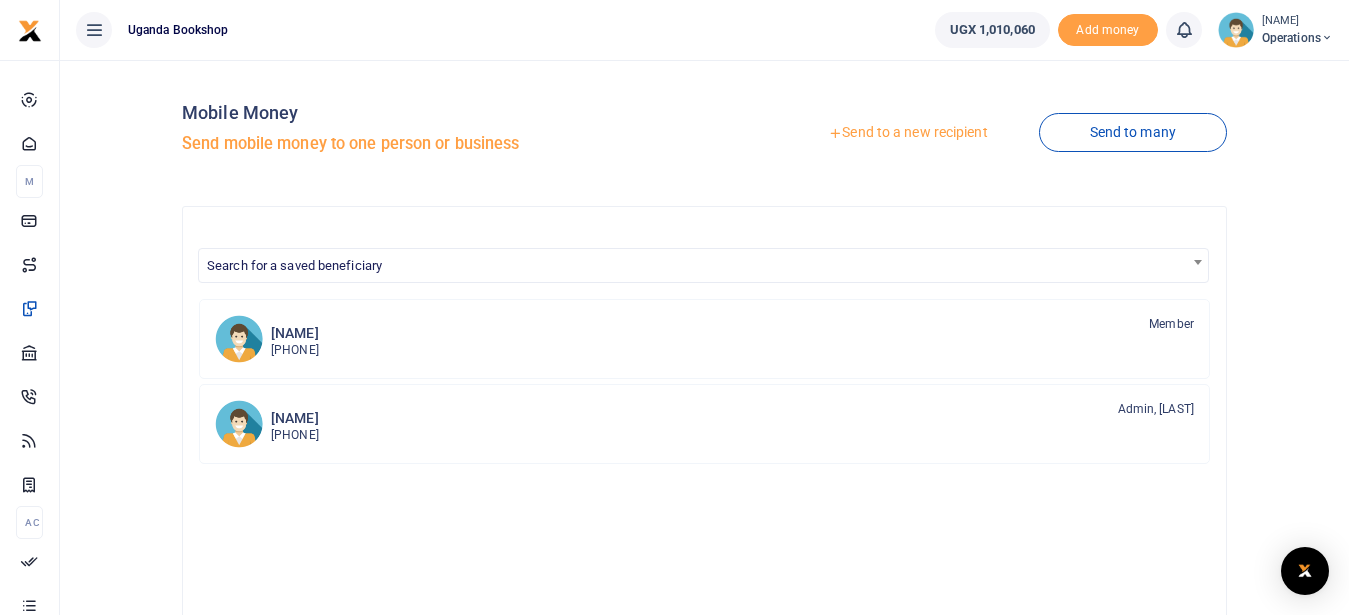 click on "Send to a new recipient" at bounding box center [907, 133] 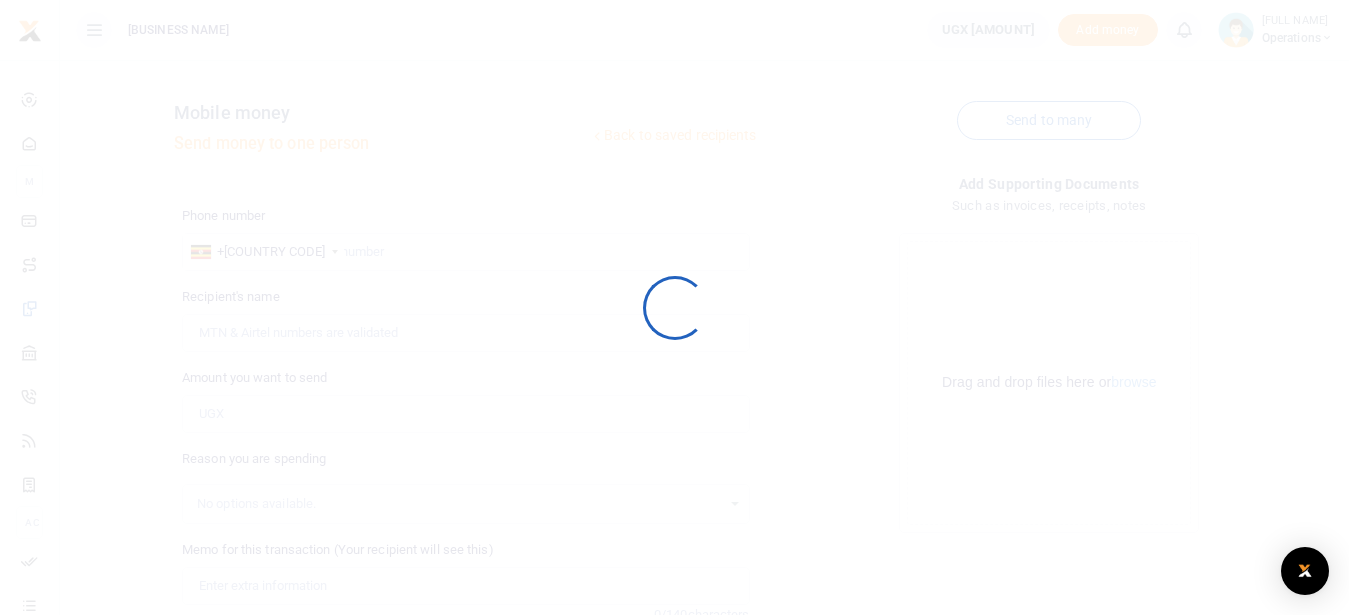 scroll, scrollTop: 0, scrollLeft: 0, axis: both 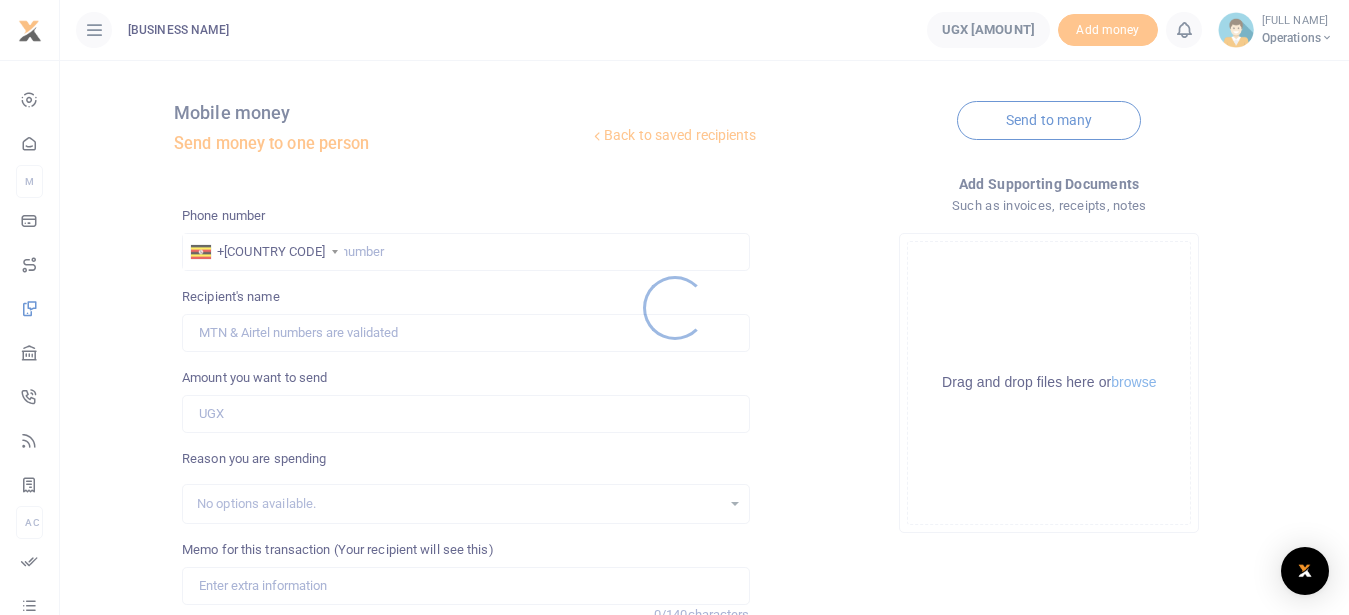 click at bounding box center [674, 307] 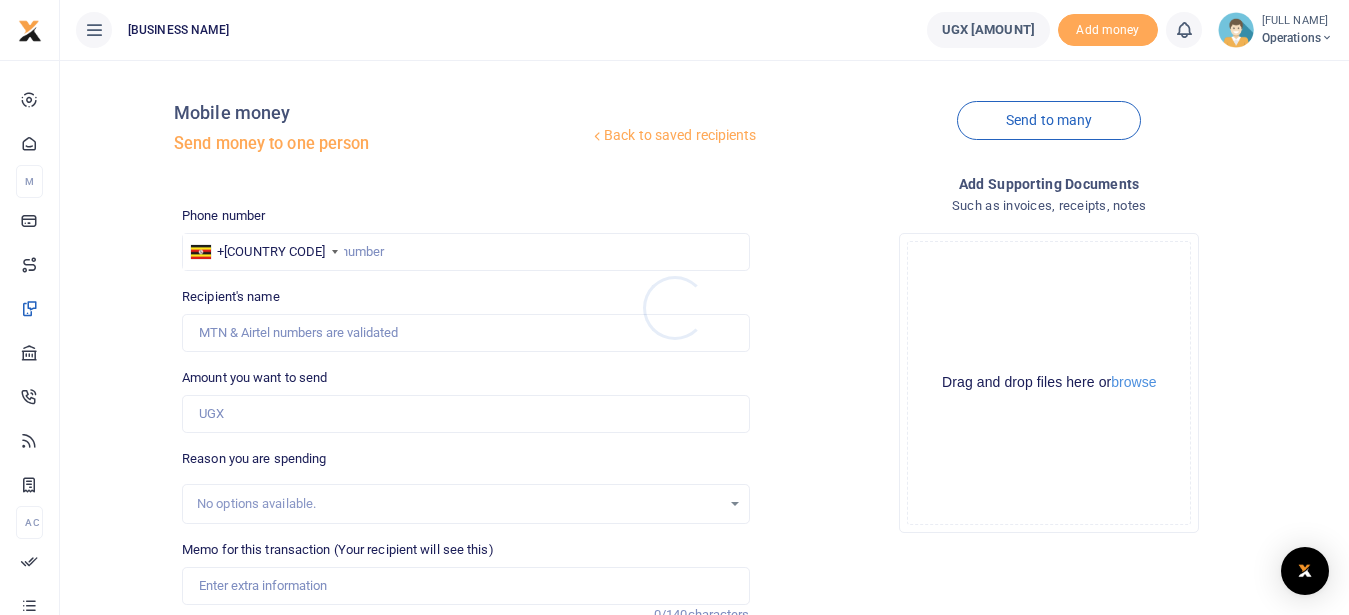 click at bounding box center [674, 307] 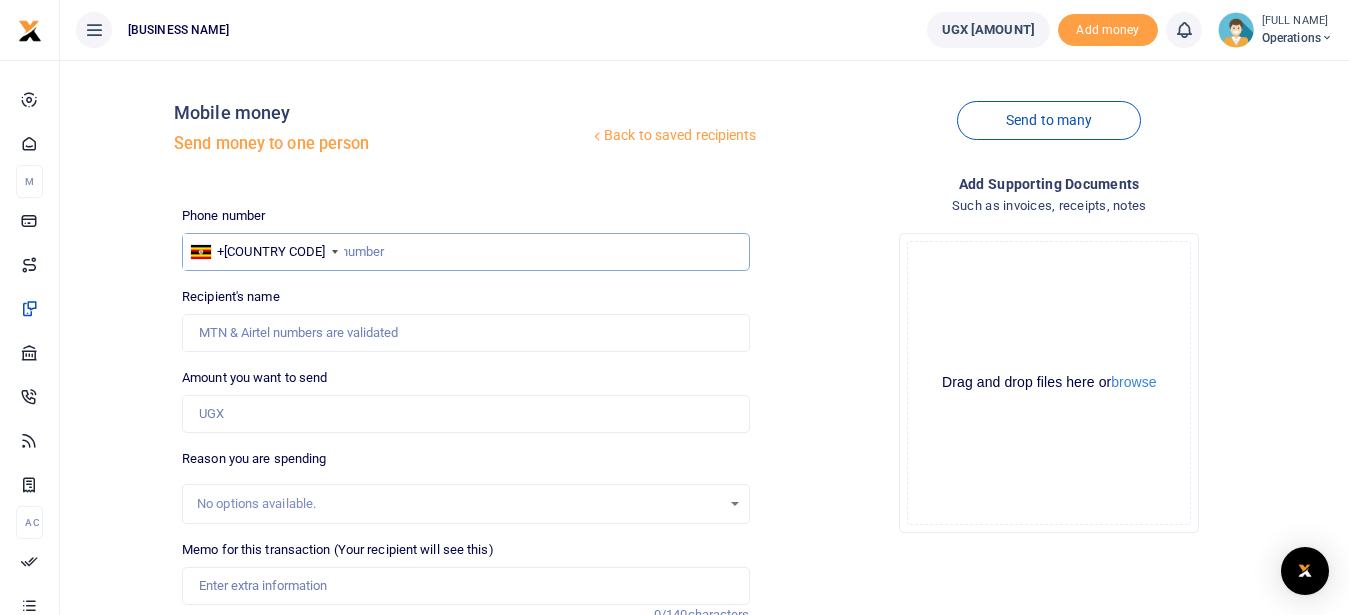 click at bounding box center (465, 252) 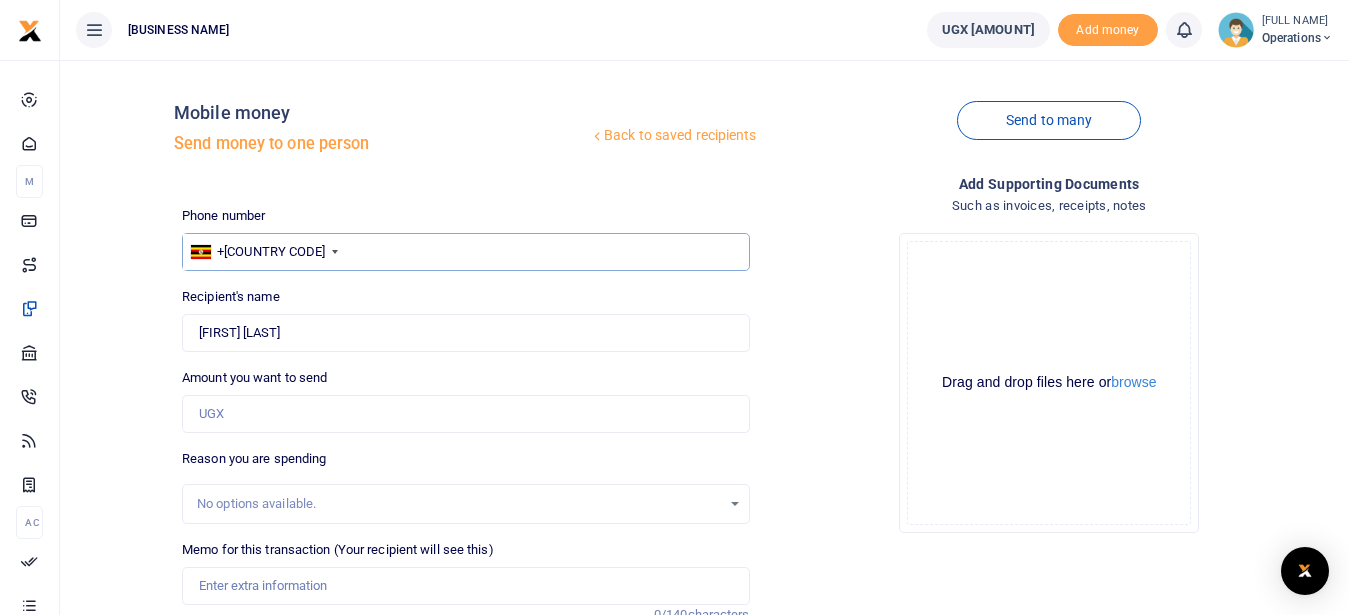 type on "768558613" 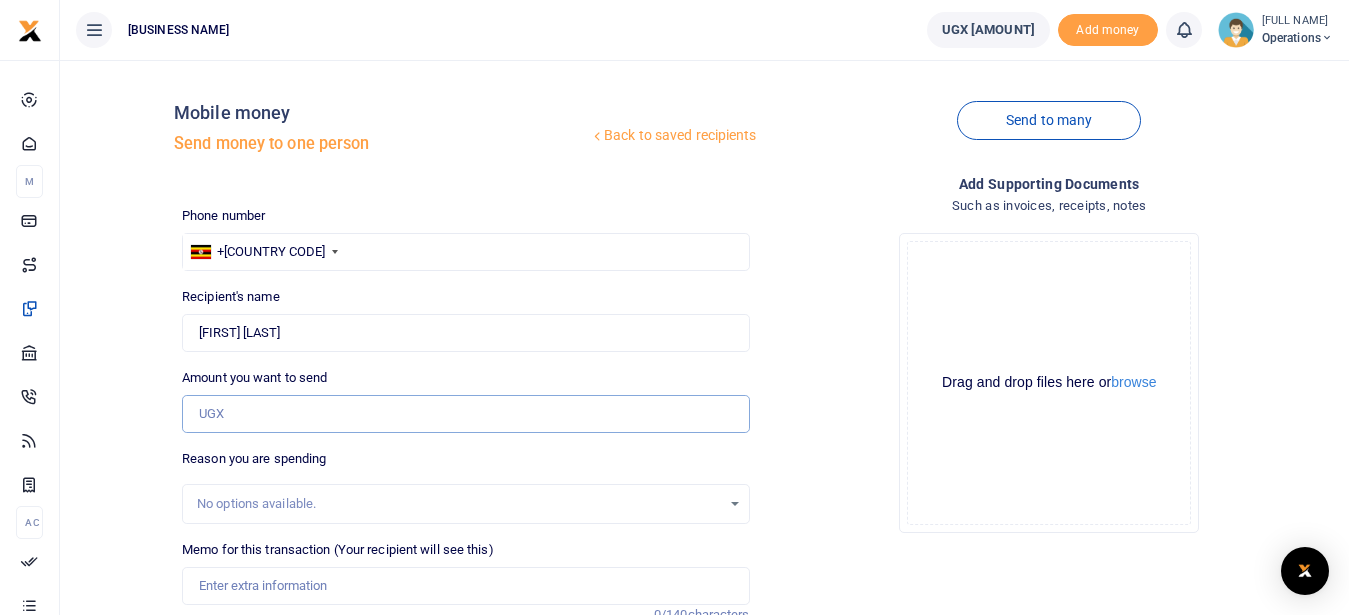click on "Amount you want to send" at bounding box center (465, 414) 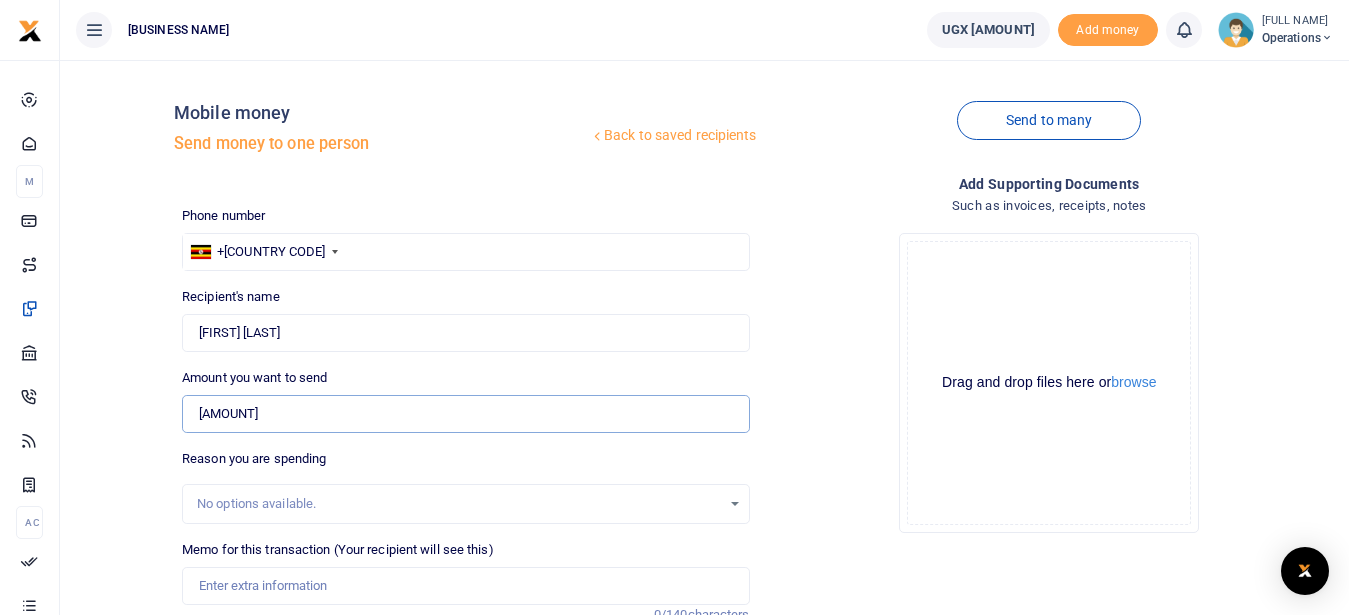 scroll, scrollTop: 250, scrollLeft: 0, axis: vertical 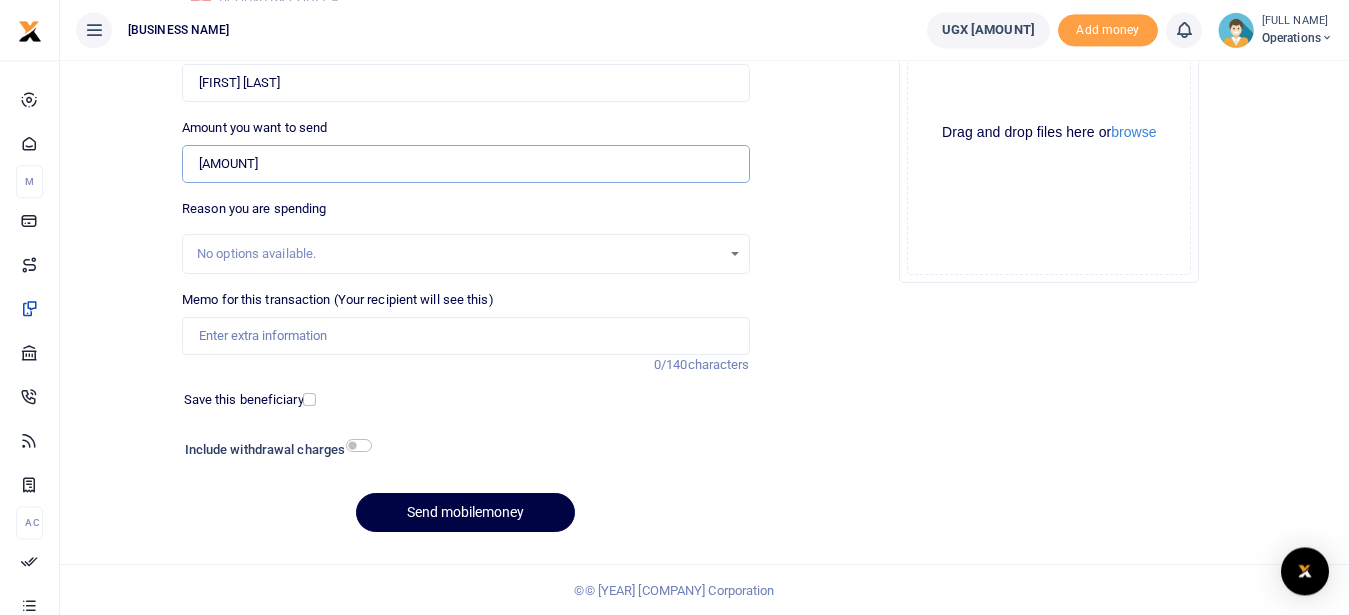 type on "60,000" 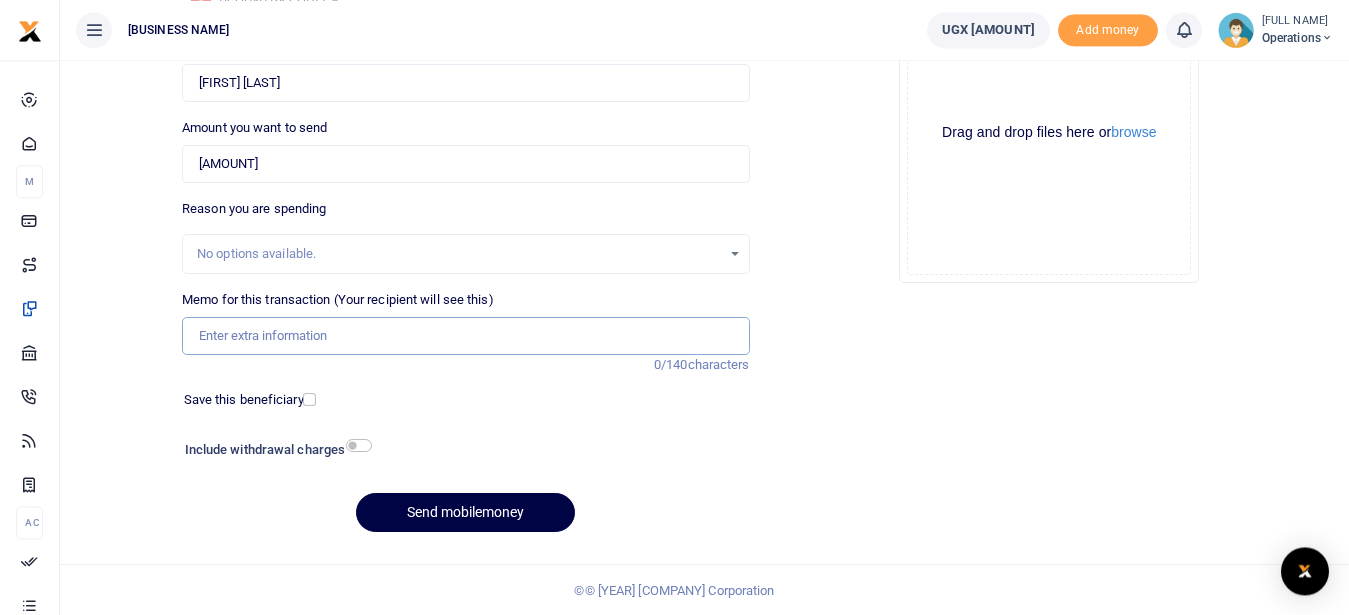 click on "Memo for this transaction (Your recipient will see this)" at bounding box center (465, 336) 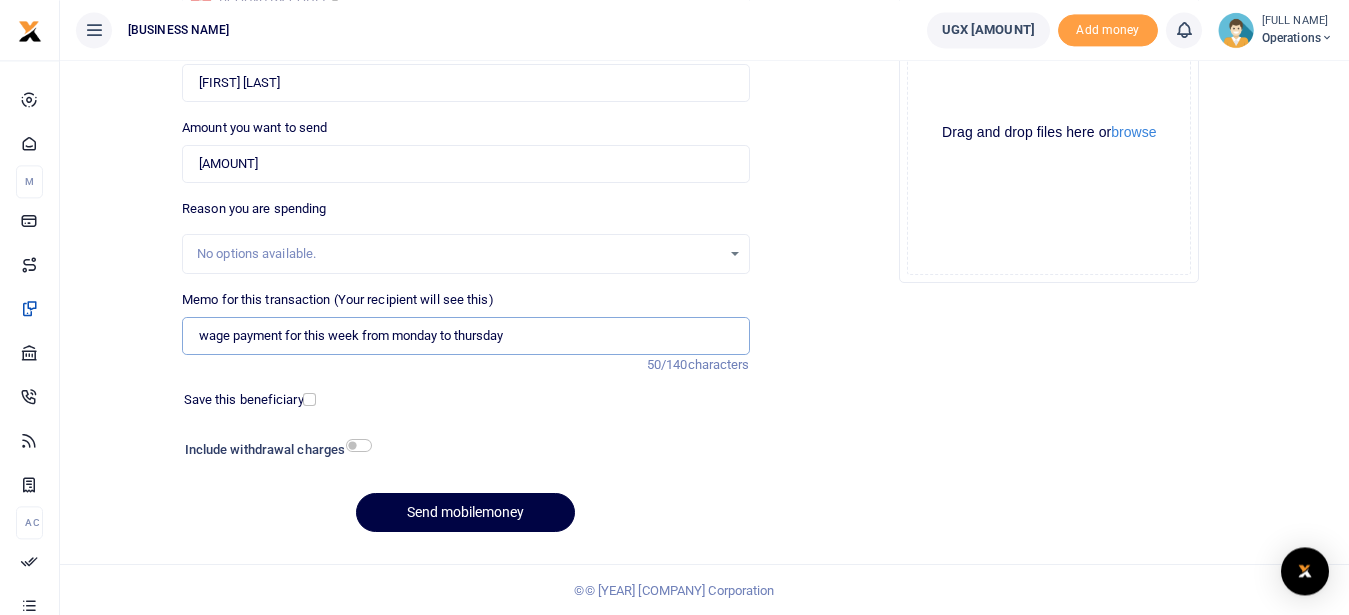 type on "wage payment for this week from monday to thursday" 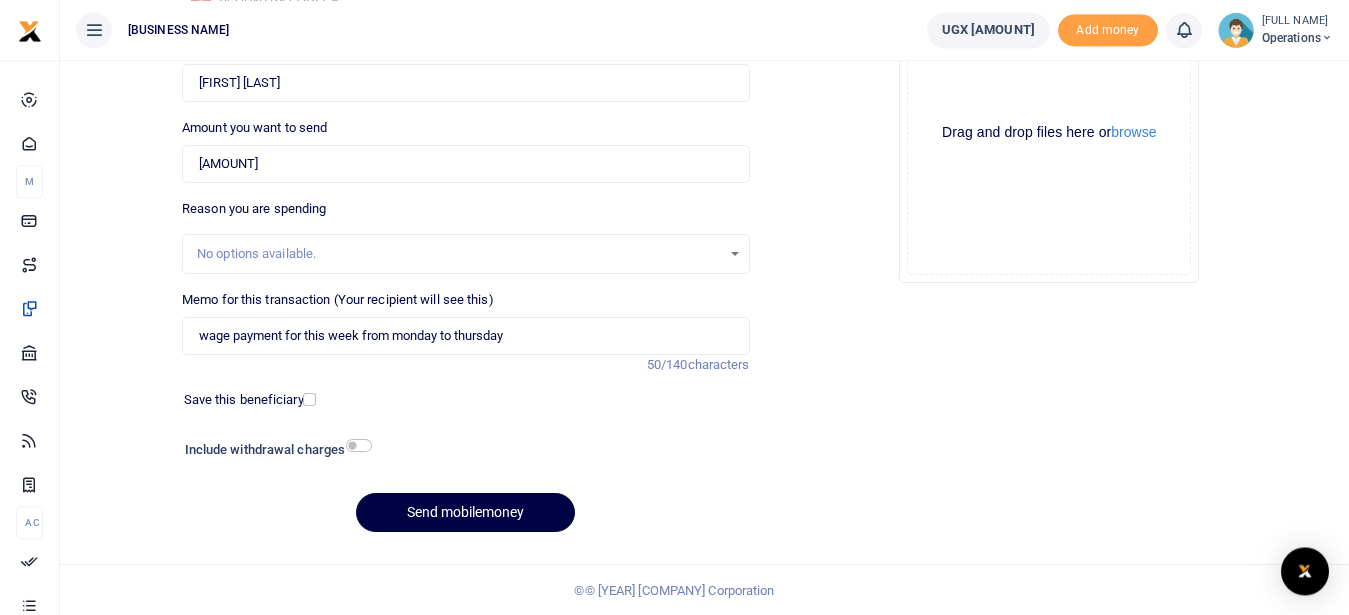 click on "Include withdrawal charges" at bounding box center [274, 452] 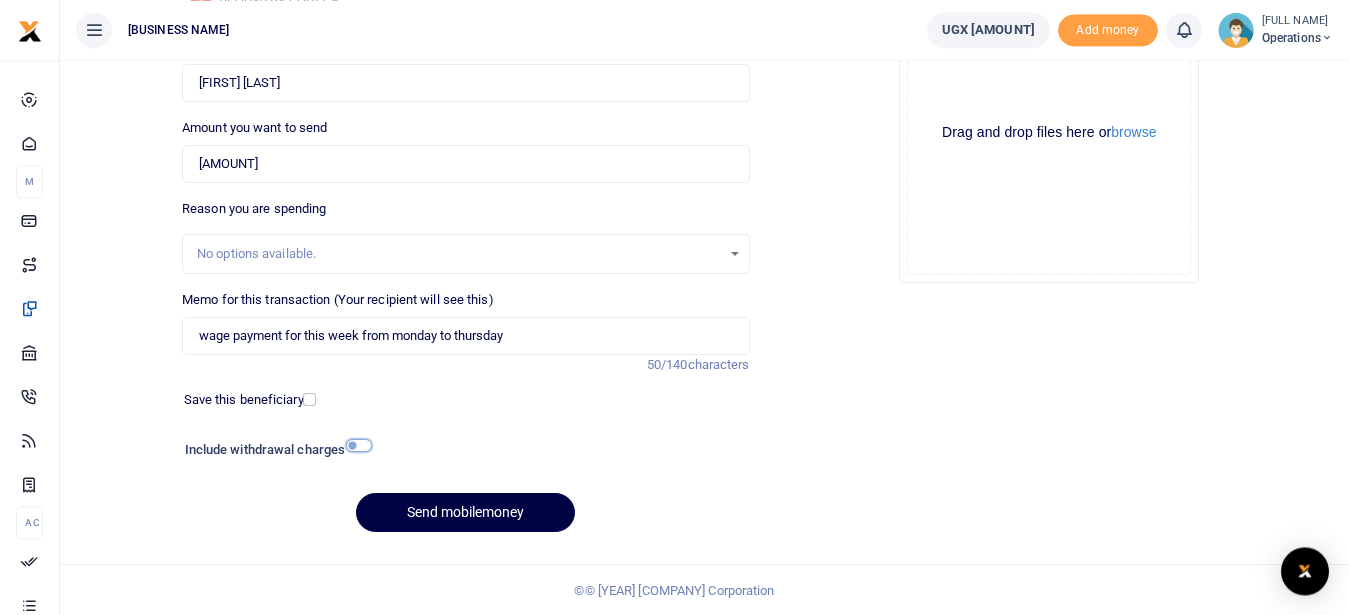 click at bounding box center (359, 445) 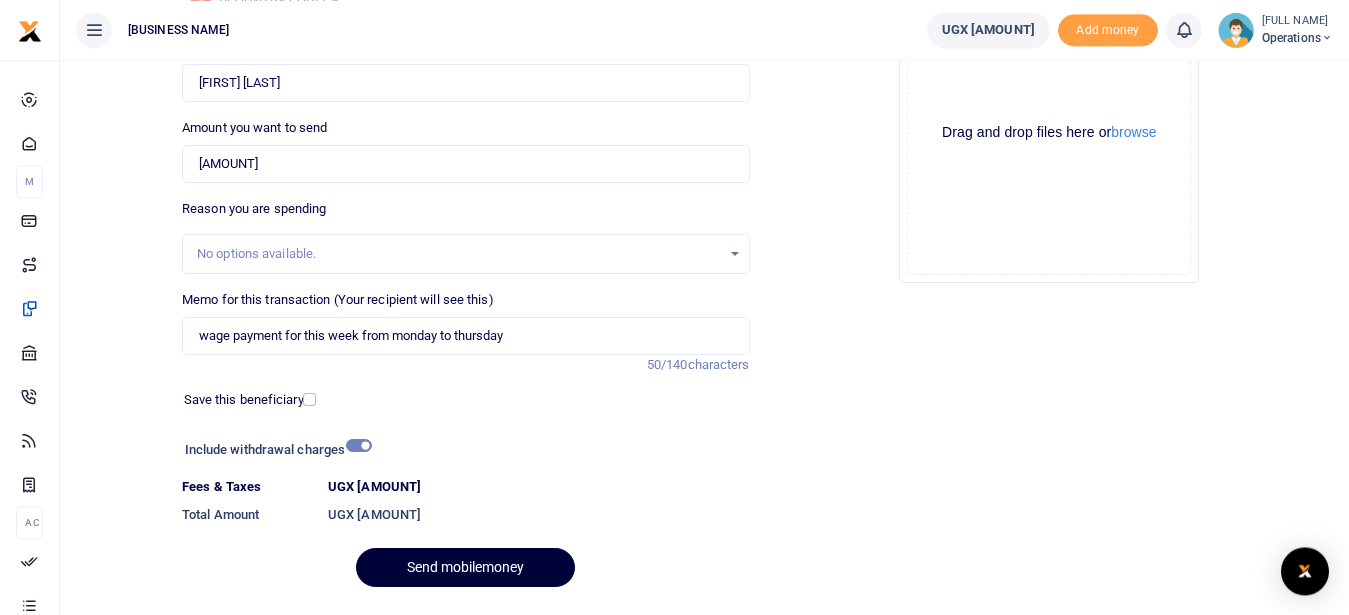click on "Send mobilemoney" at bounding box center (465, 567) 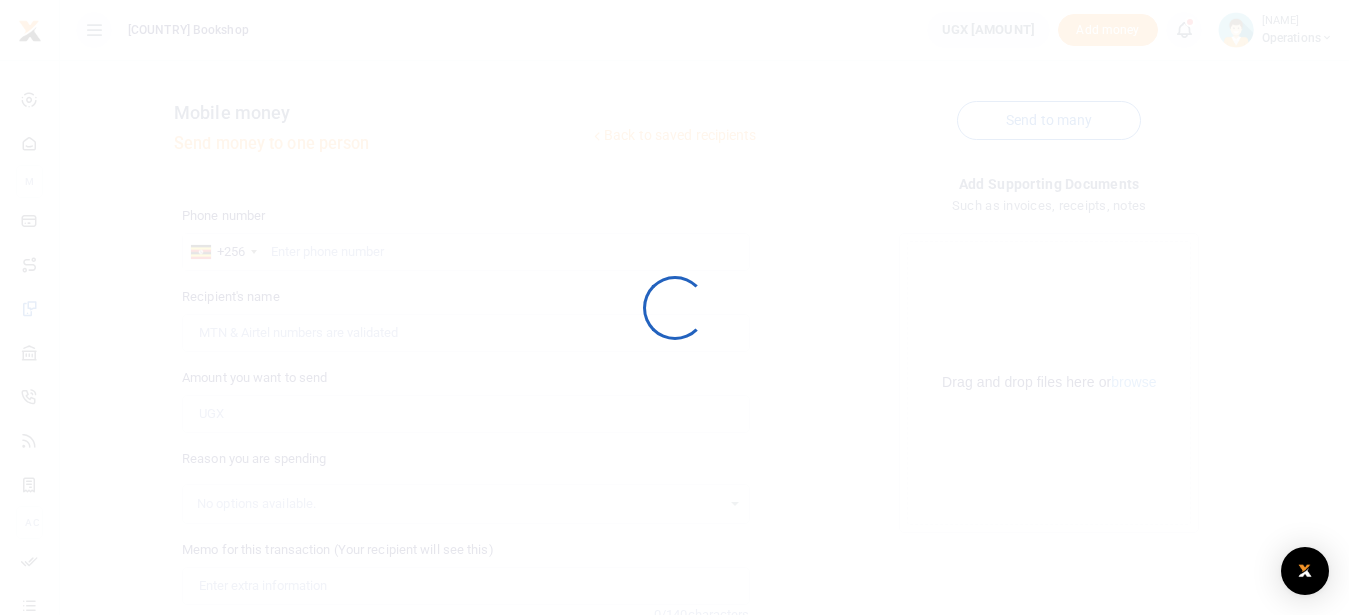 scroll, scrollTop: 0, scrollLeft: 0, axis: both 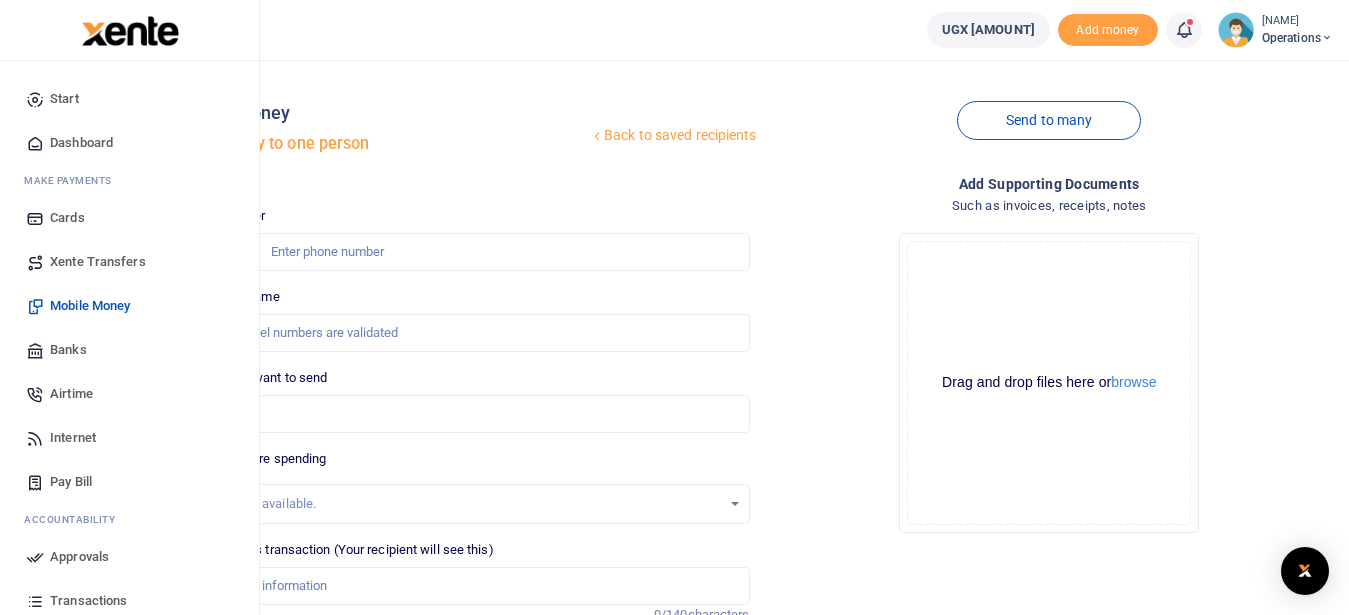 click on "Dashboard" at bounding box center [81, 143] 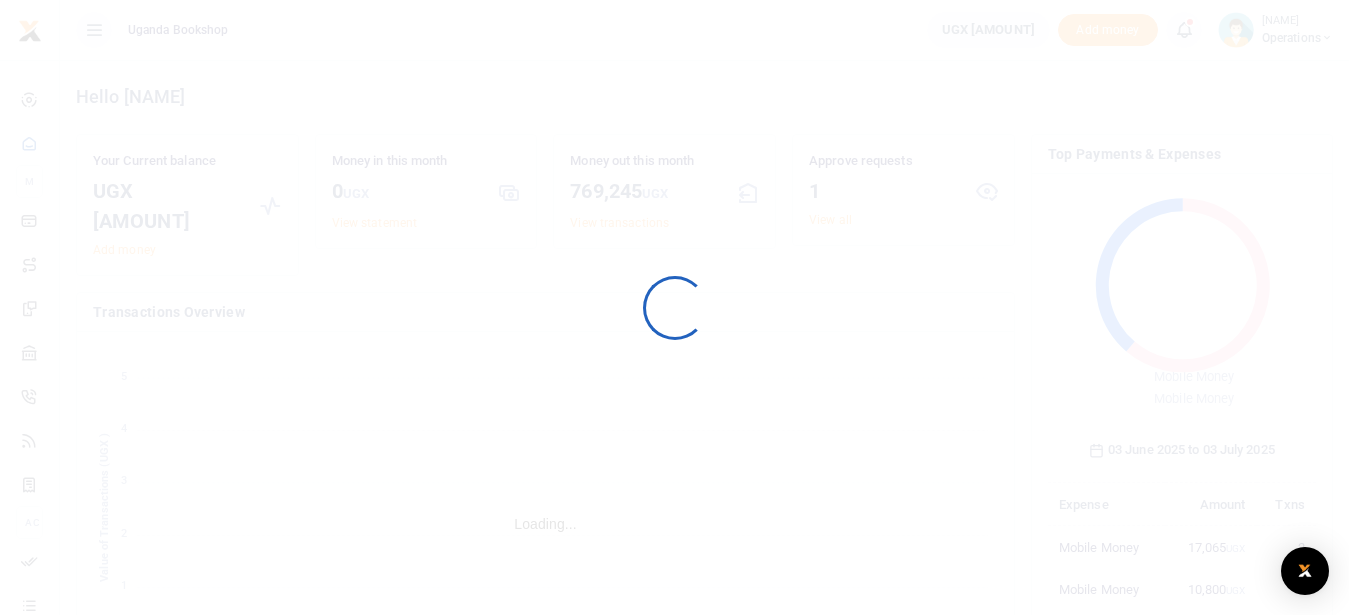 scroll, scrollTop: 0, scrollLeft: 0, axis: both 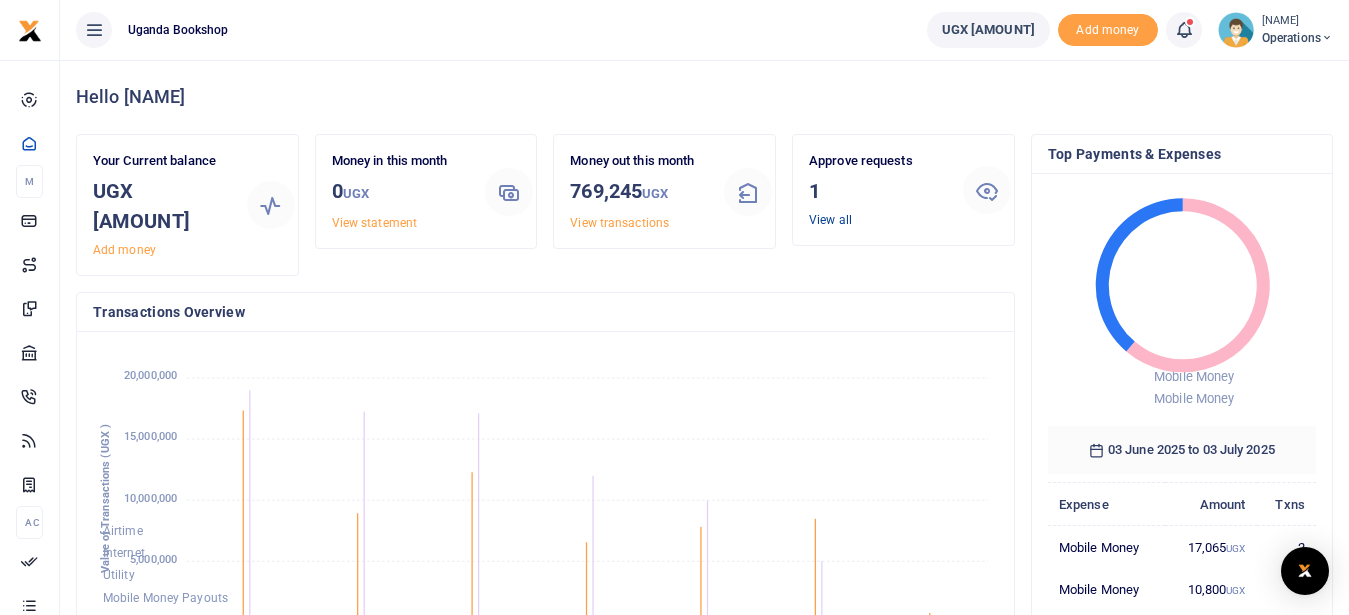click on "View all" at bounding box center [830, 220] 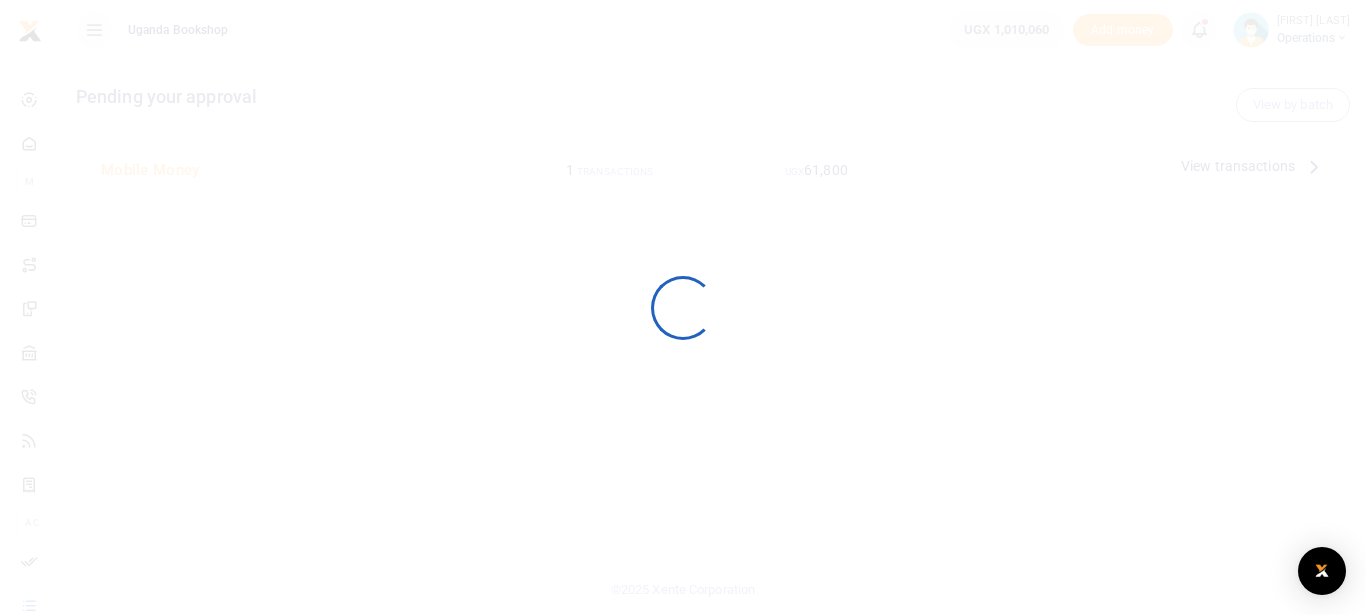 scroll, scrollTop: 0, scrollLeft: 0, axis: both 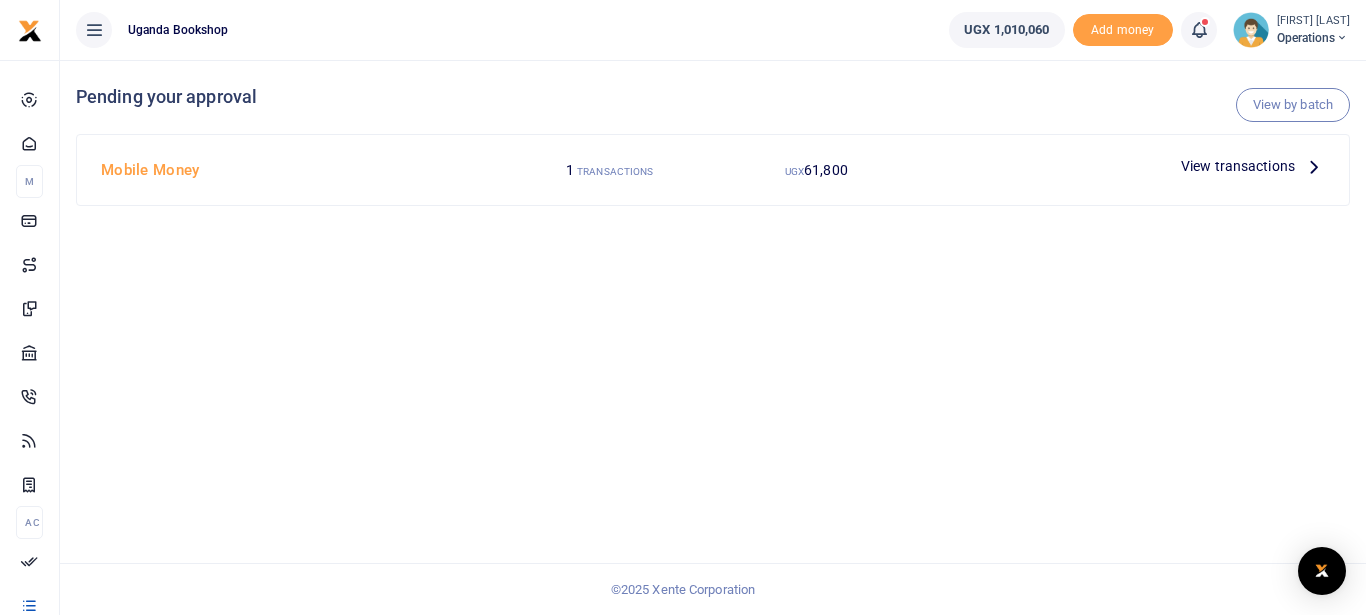 click at bounding box center [1314, 166] 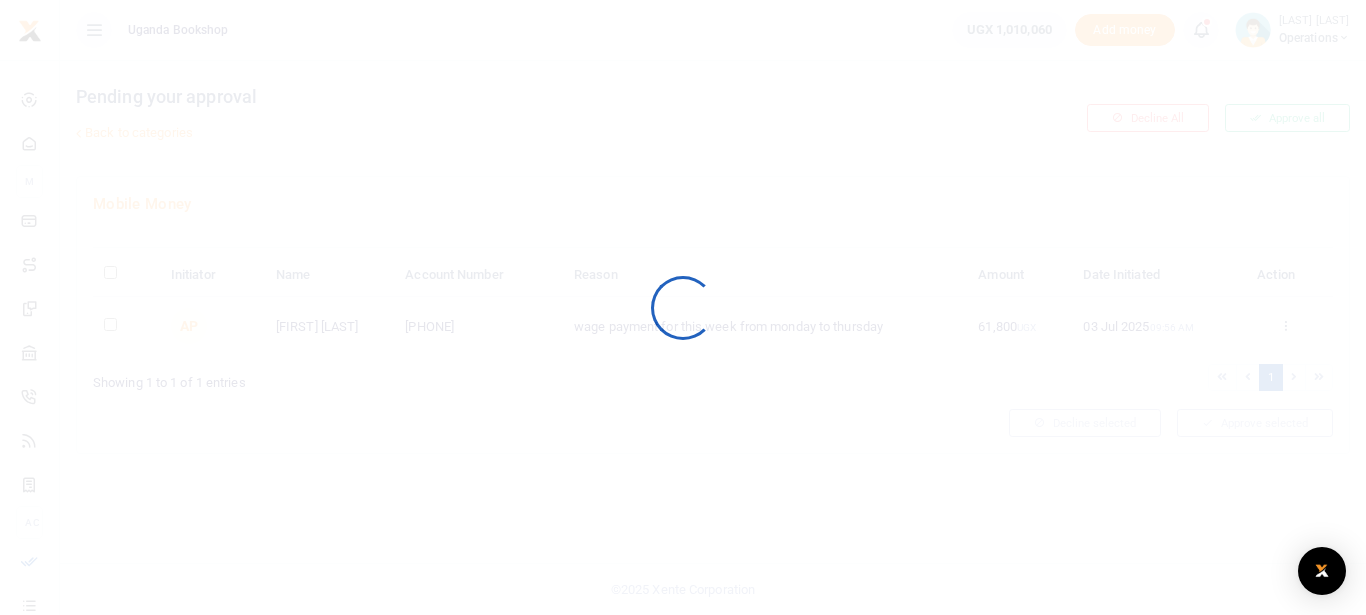 scroll, scrollTop: 0, scrollLeft: 0, axis: both 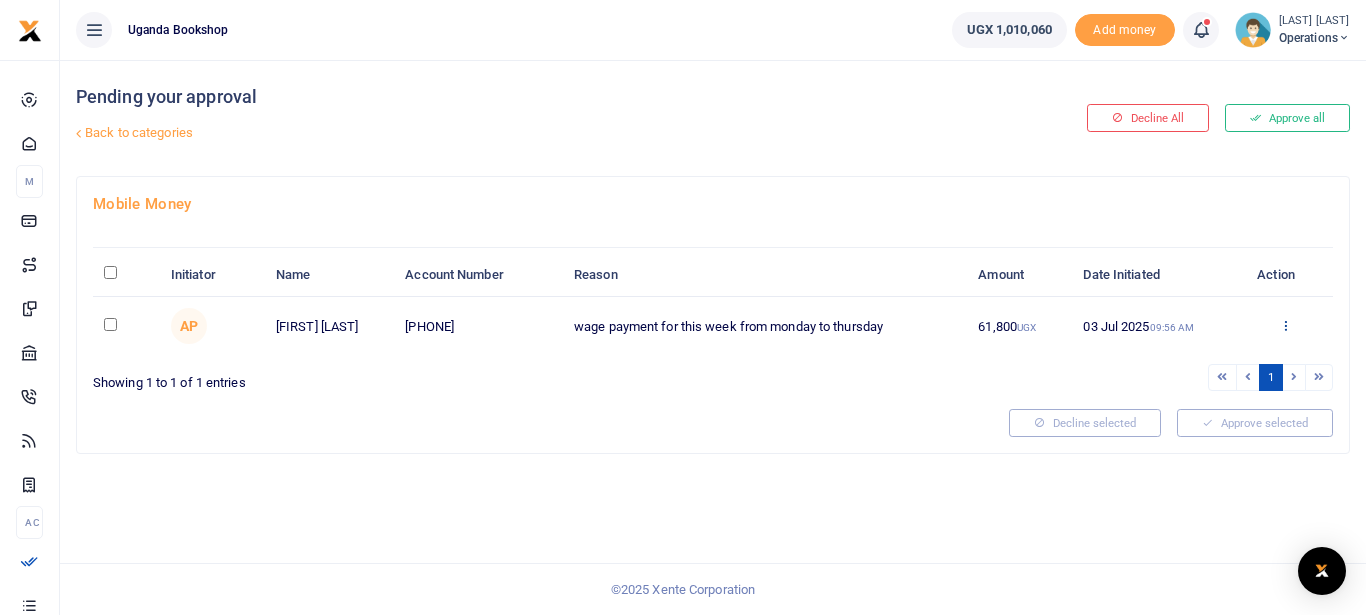 click at bounding box center (1285, 325) 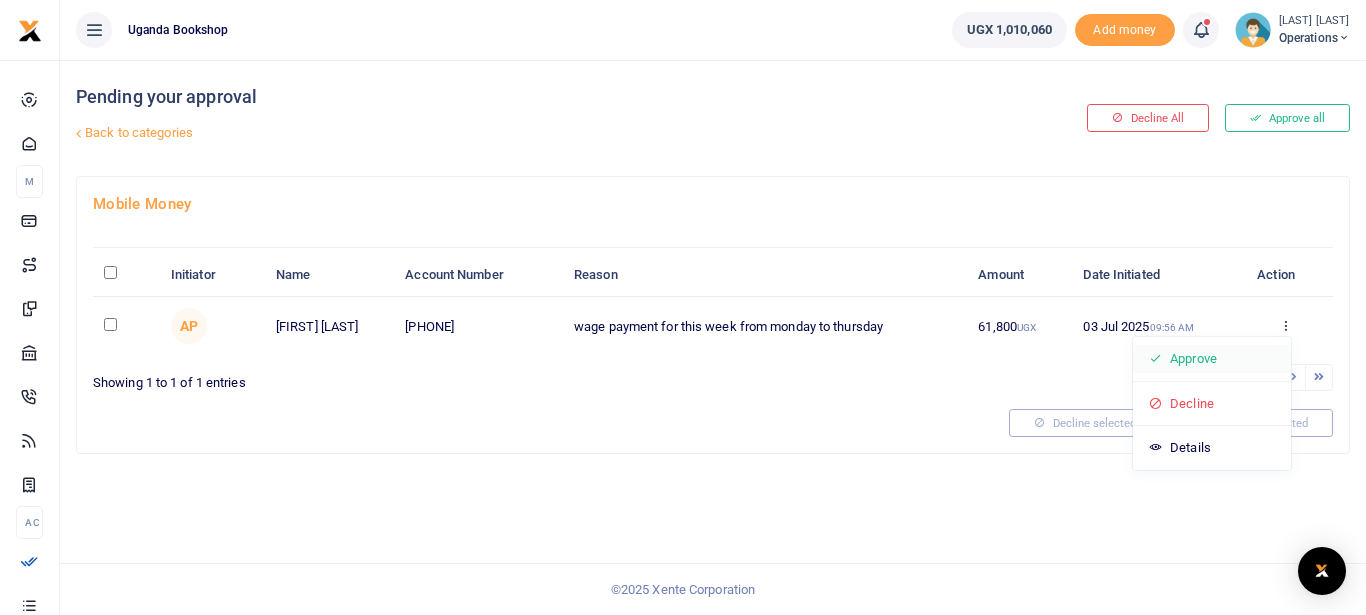 click on "Approve" at bounding box center (1212, 359) 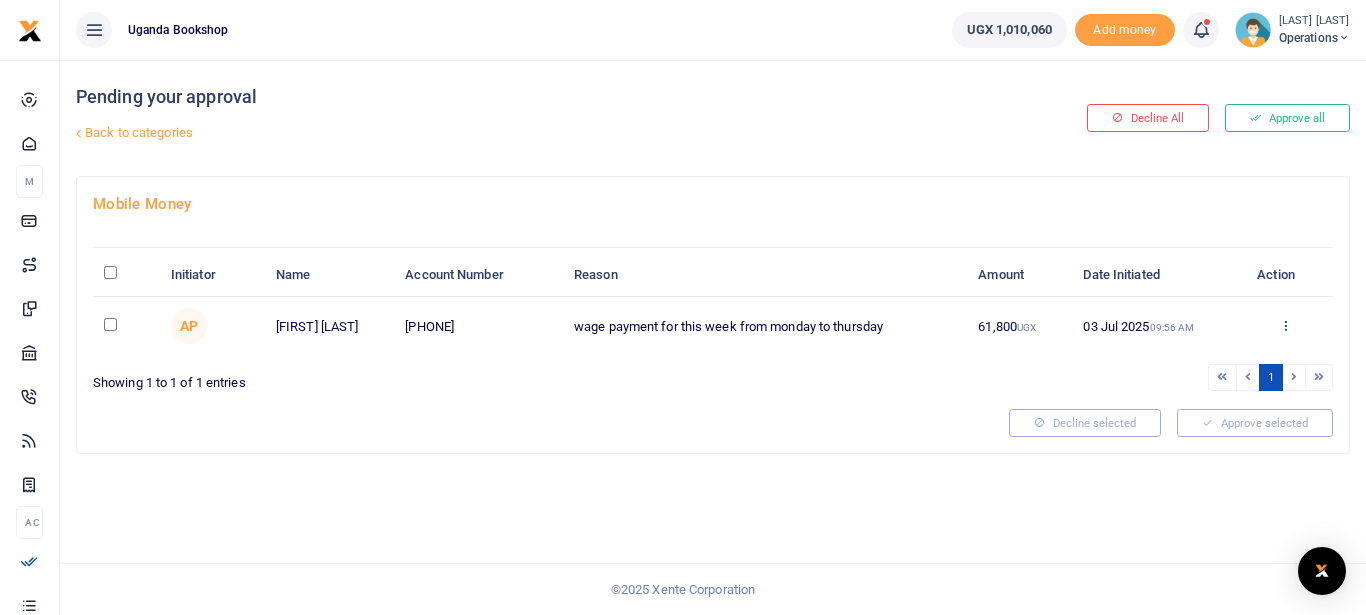 click at bounding box center [1285, 325] 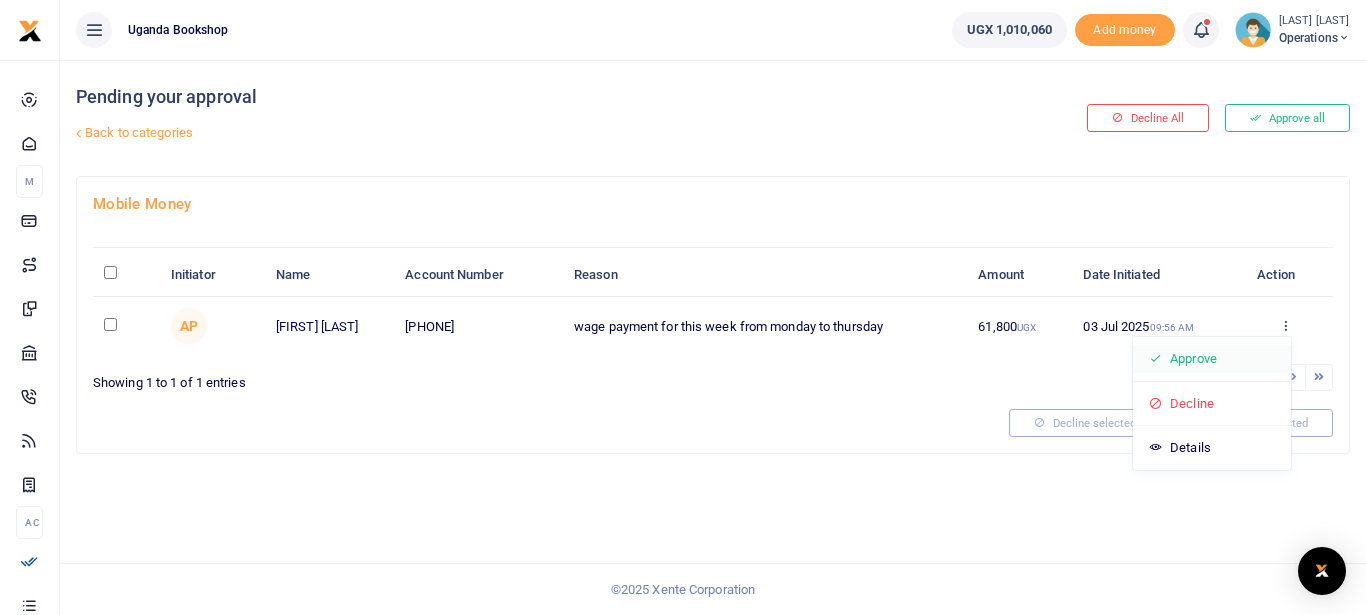 click on "Approve" at bounding box center (1212, 359) 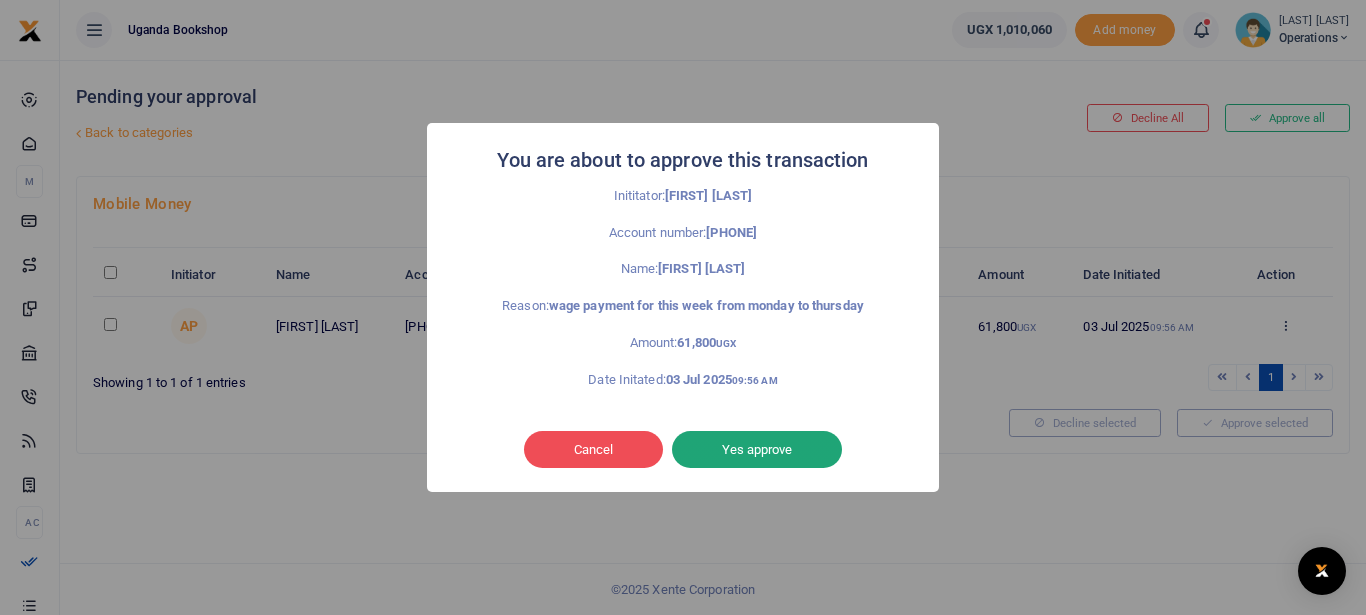 click on "Yes approve" at bounding box center (757, 450) 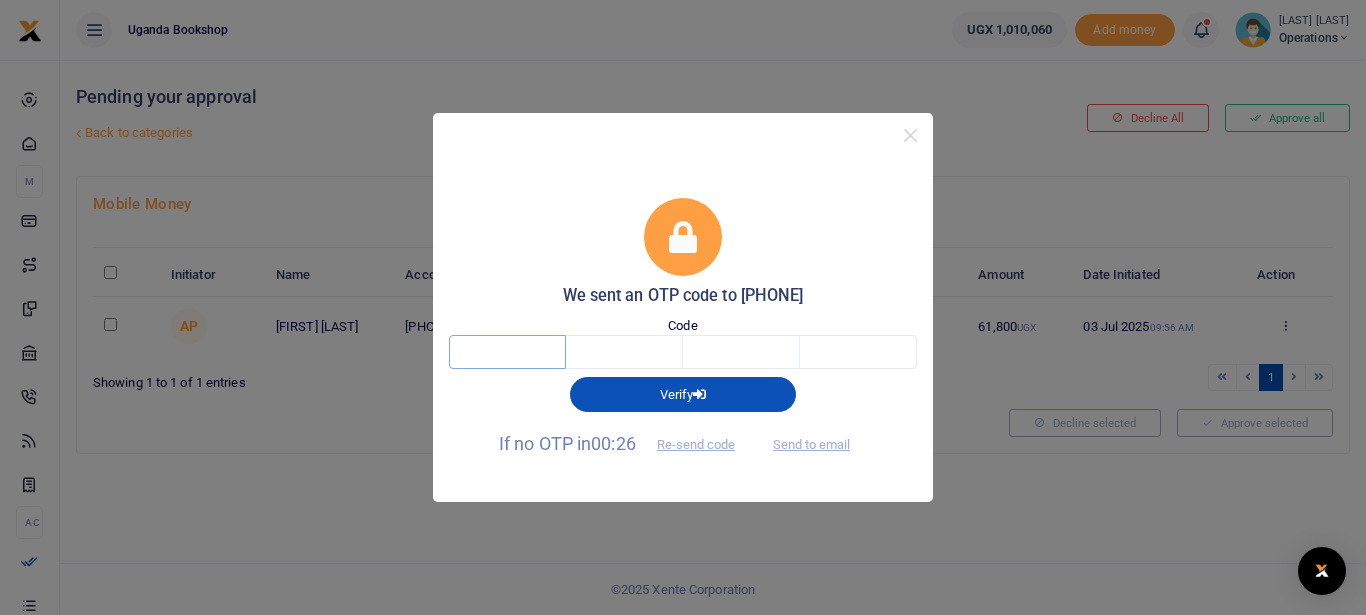 click at bounding box center [507, 352] 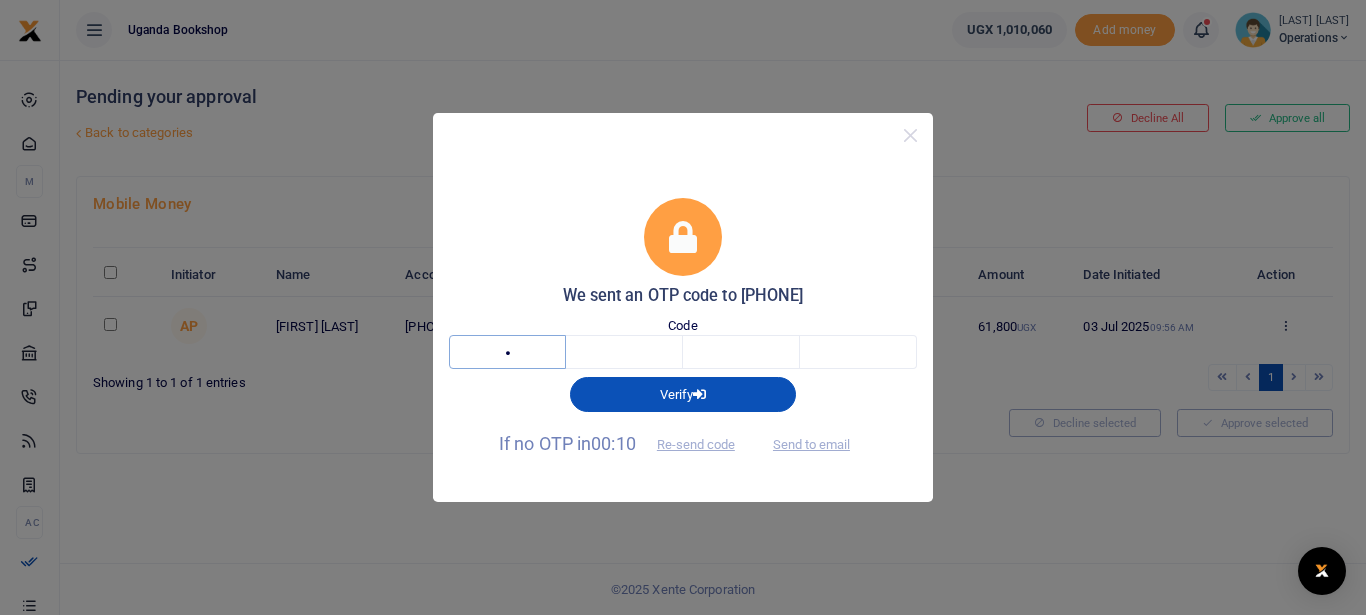 type on "1" 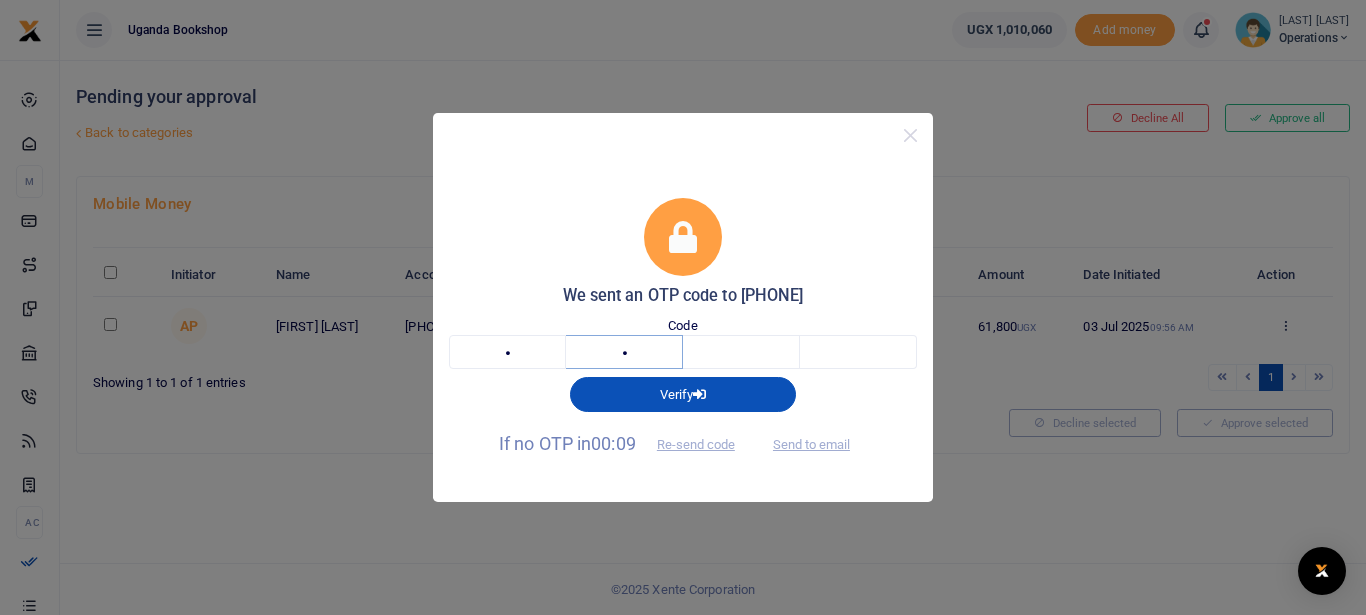 type on "4" 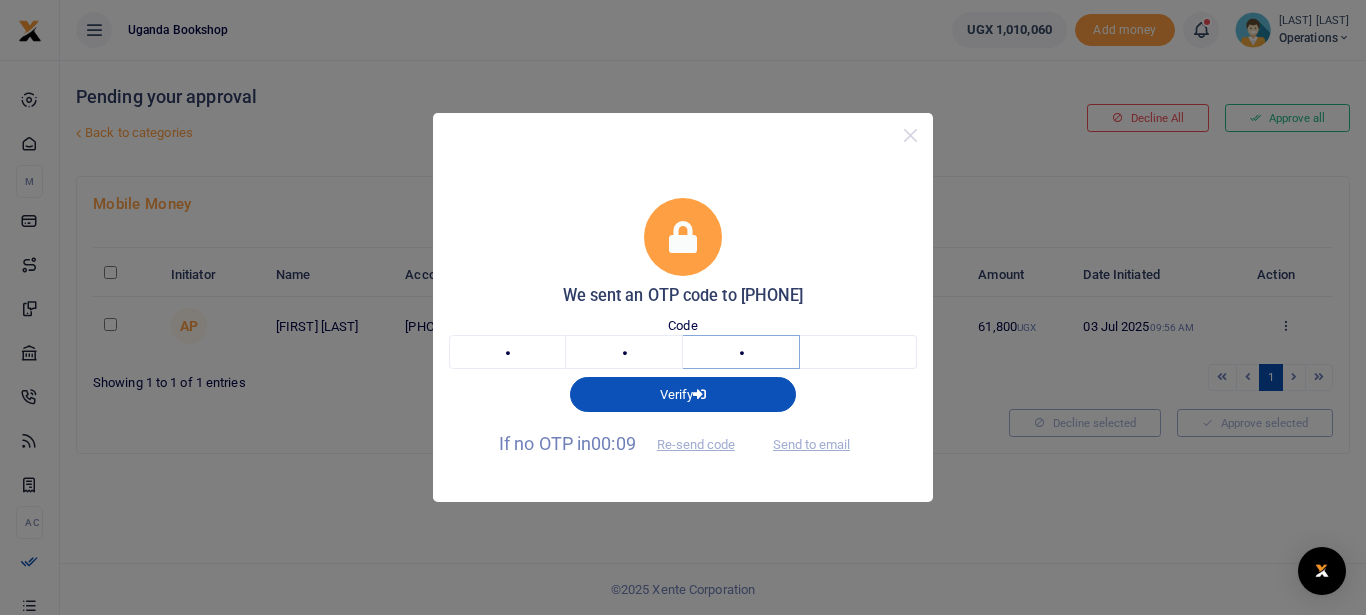type on "3" 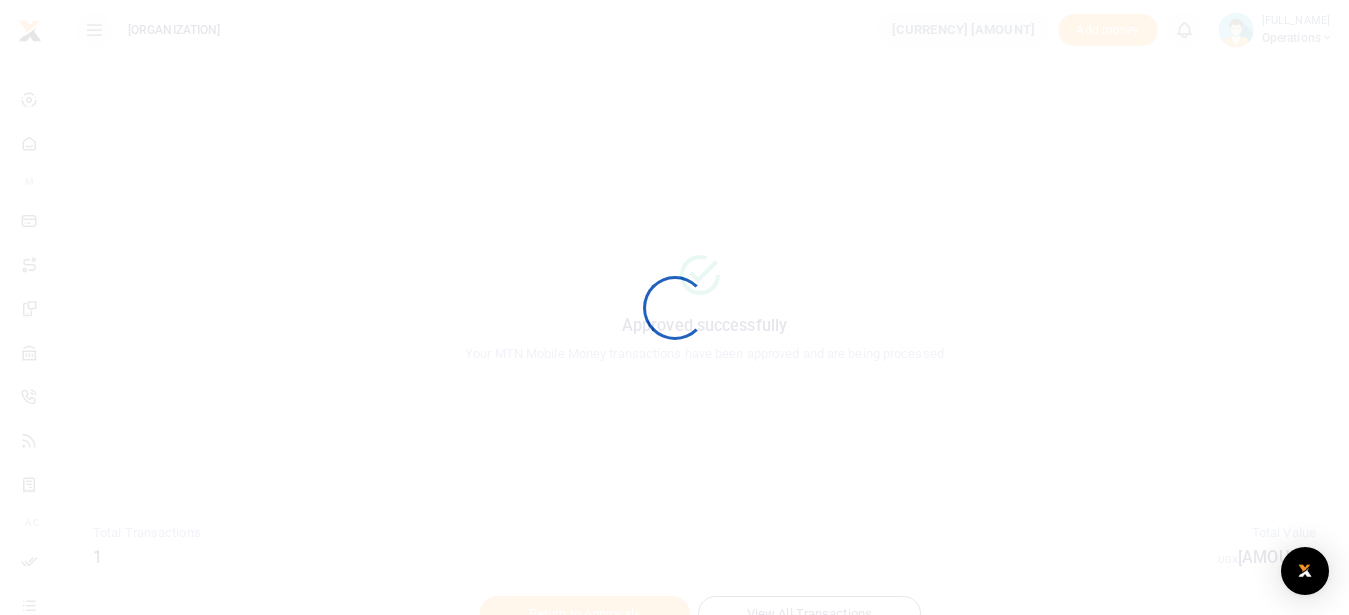 scroll, scrollTop: 0, scrollLeft: 0, axis: both 